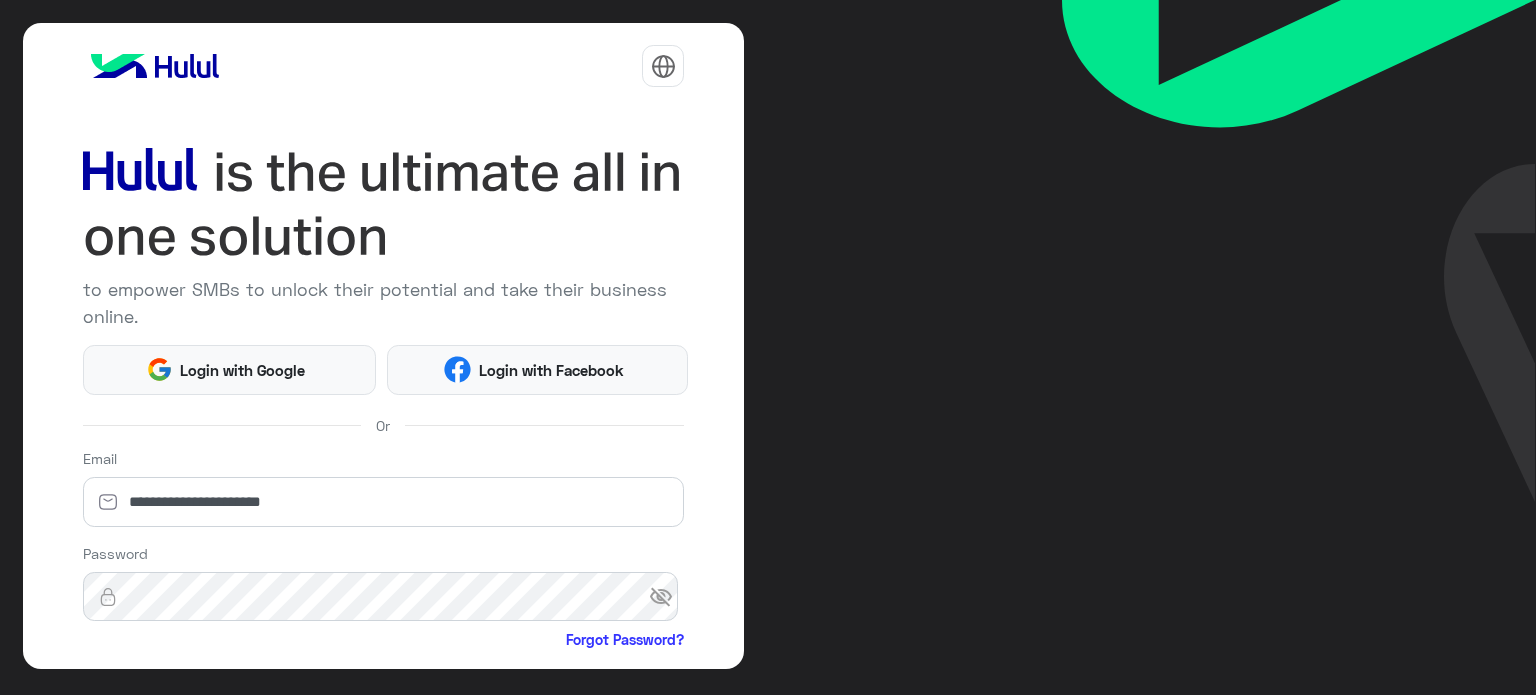 scroll, scrollTop: 0, scrollLeft: 0, axis: both 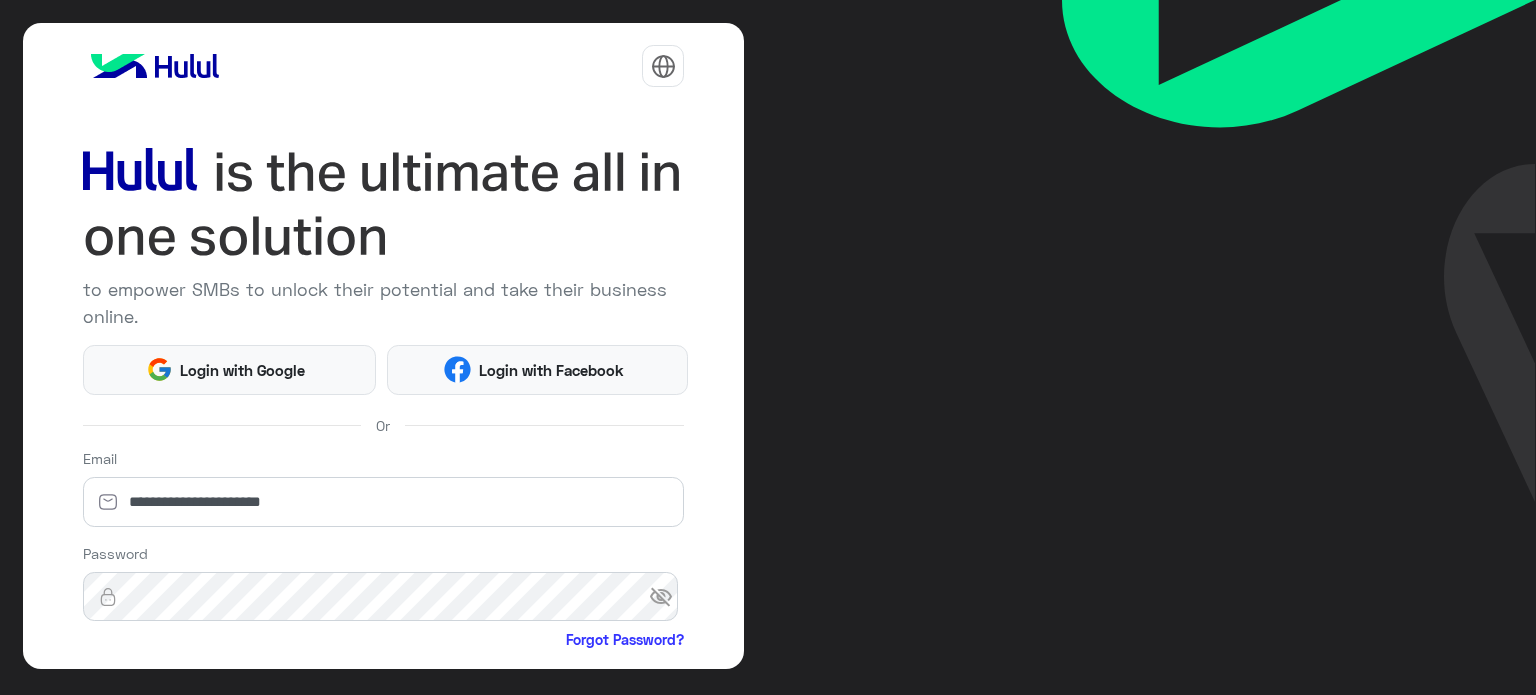 drag, startPoint x: 735, startPoint y: 289, endPoint x: 740, endPoint y: 302, distance: 13.928389 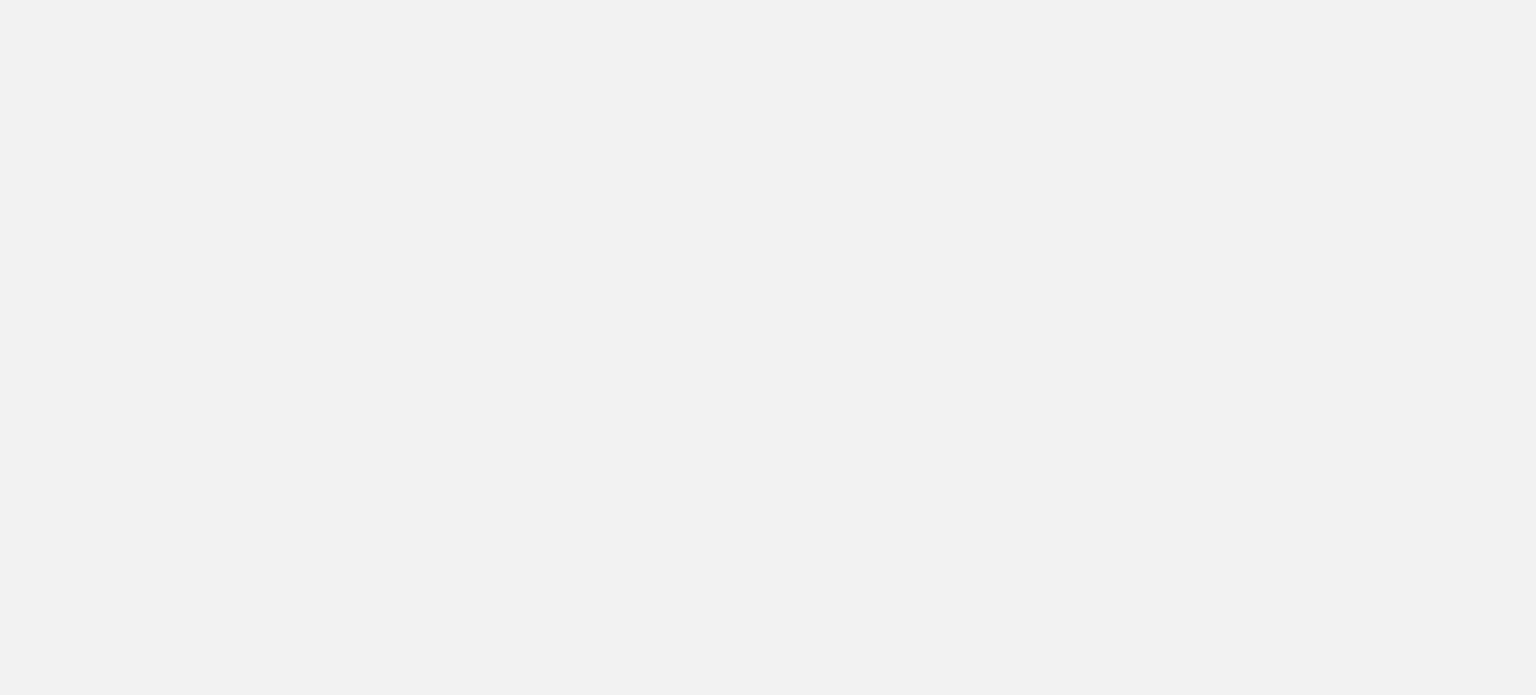 scroll, scrollTop: 0, scrollLeft: 0, axis: both 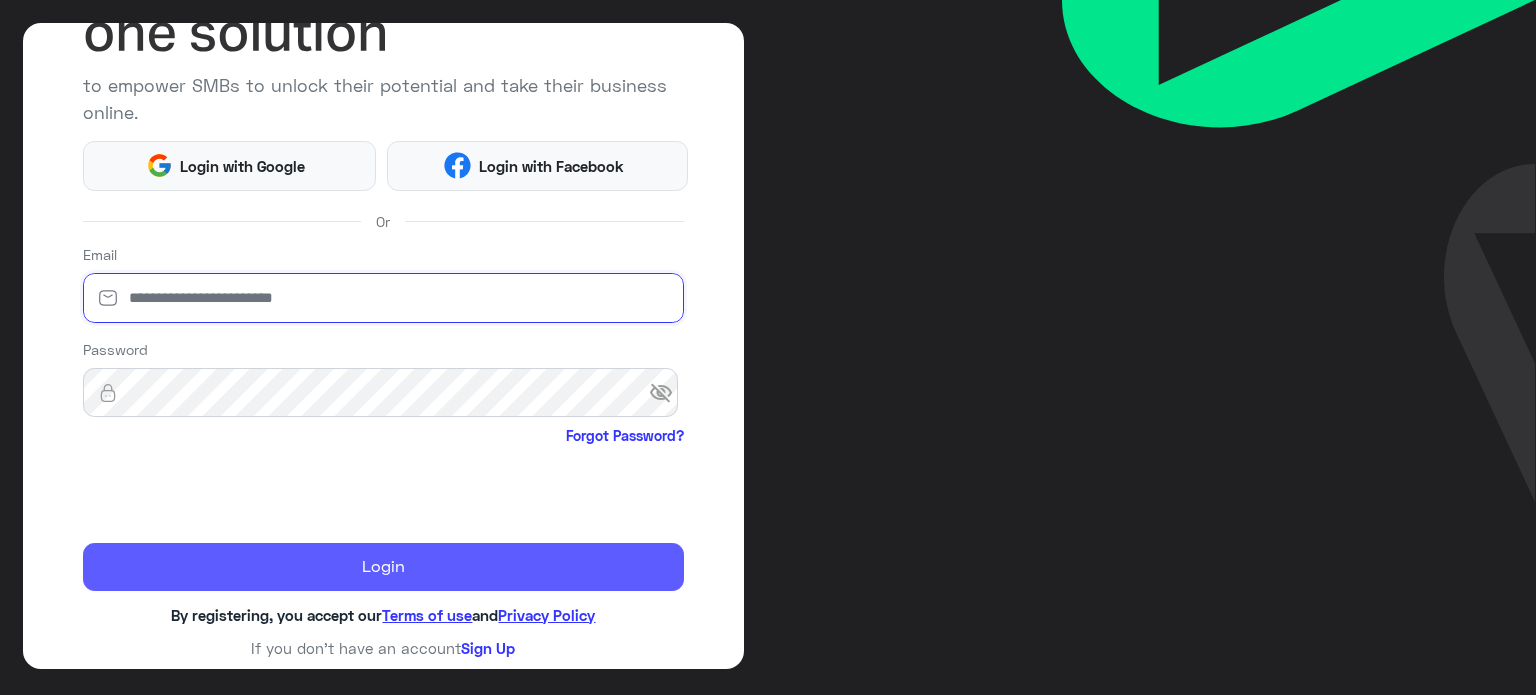 type on "**********" 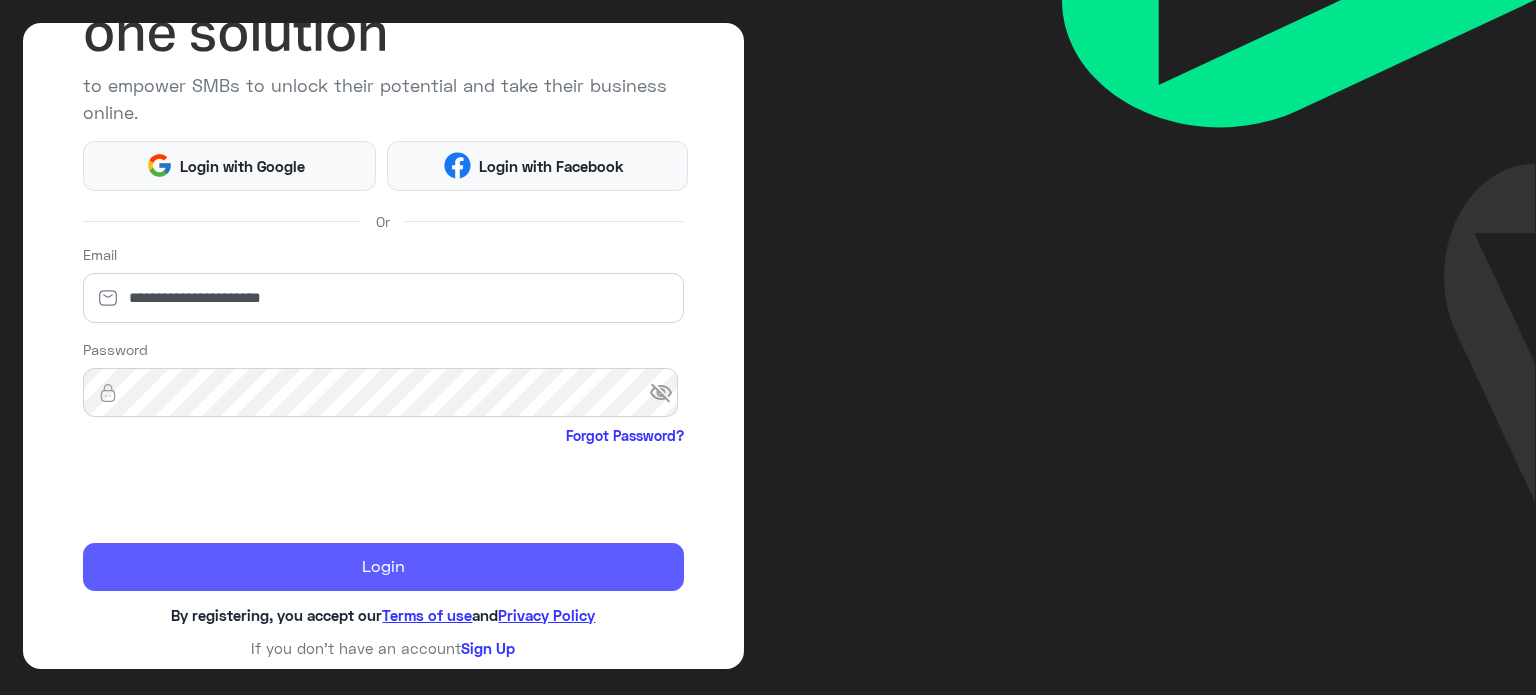 click on "Login" 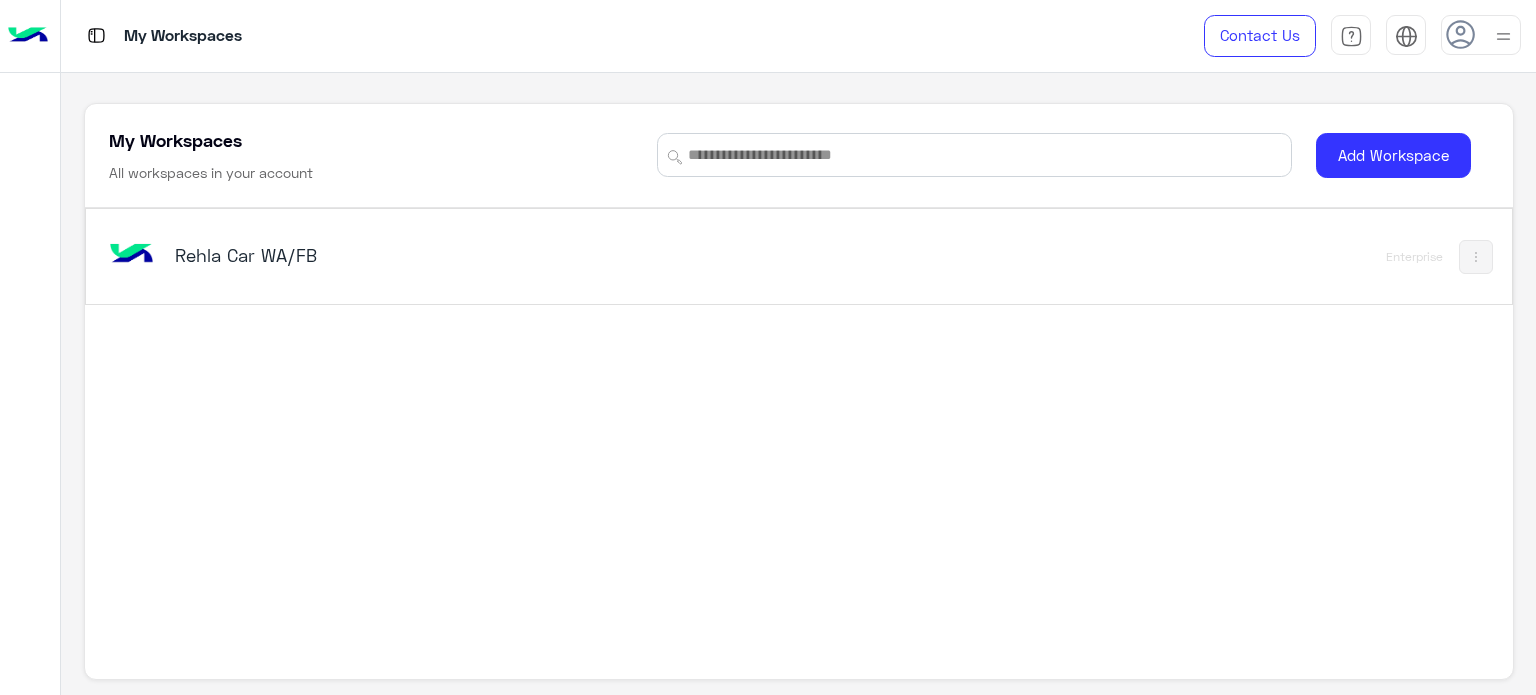 click on "Rehla Car WA/FB   Enterprise" at bounding box center (799, 256) 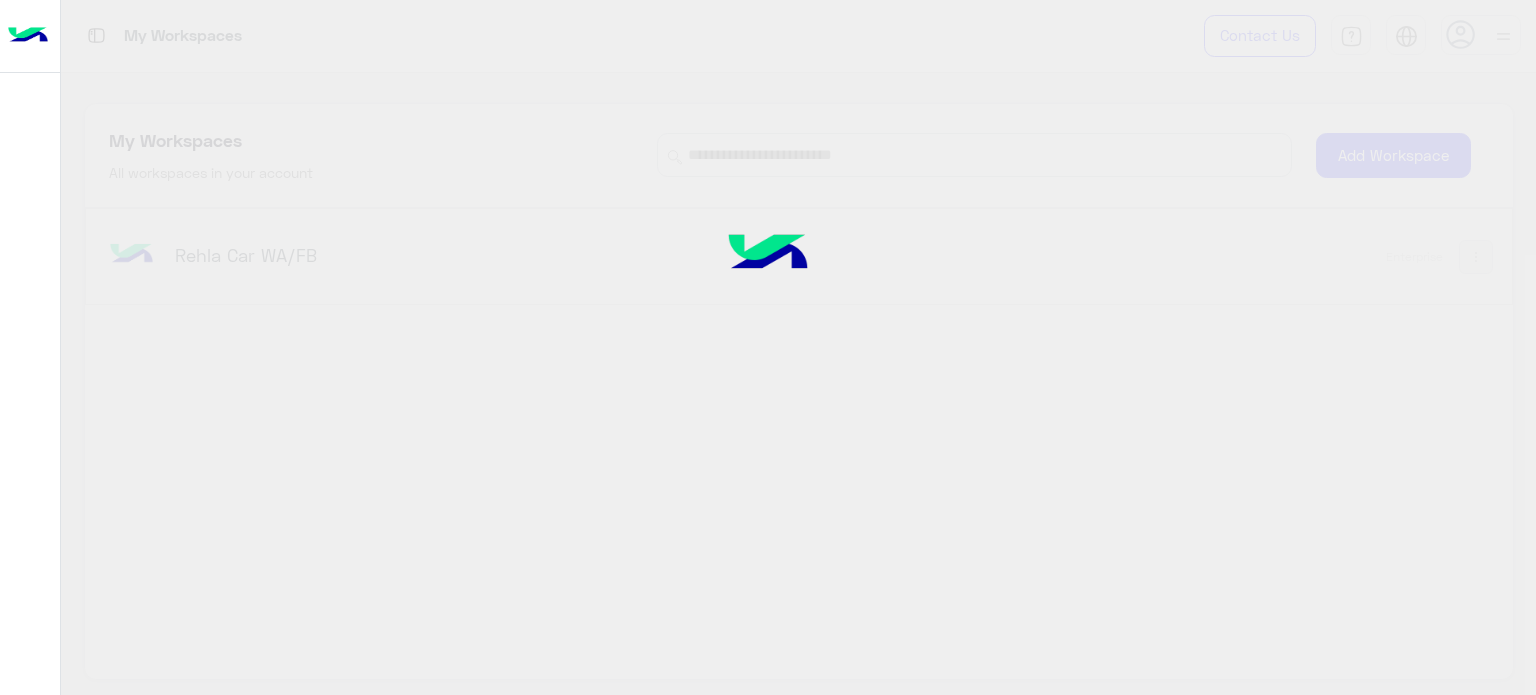 click 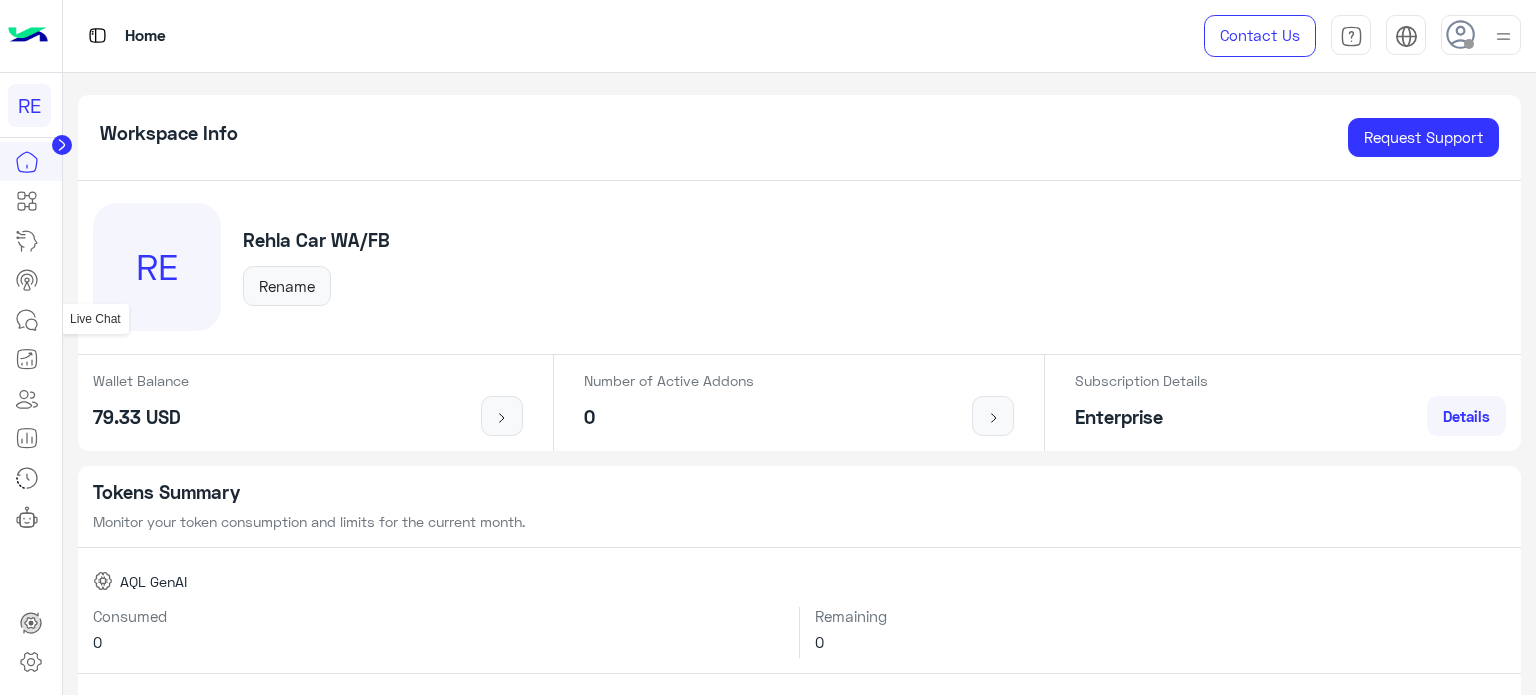 click at bounding box center [27, 320] 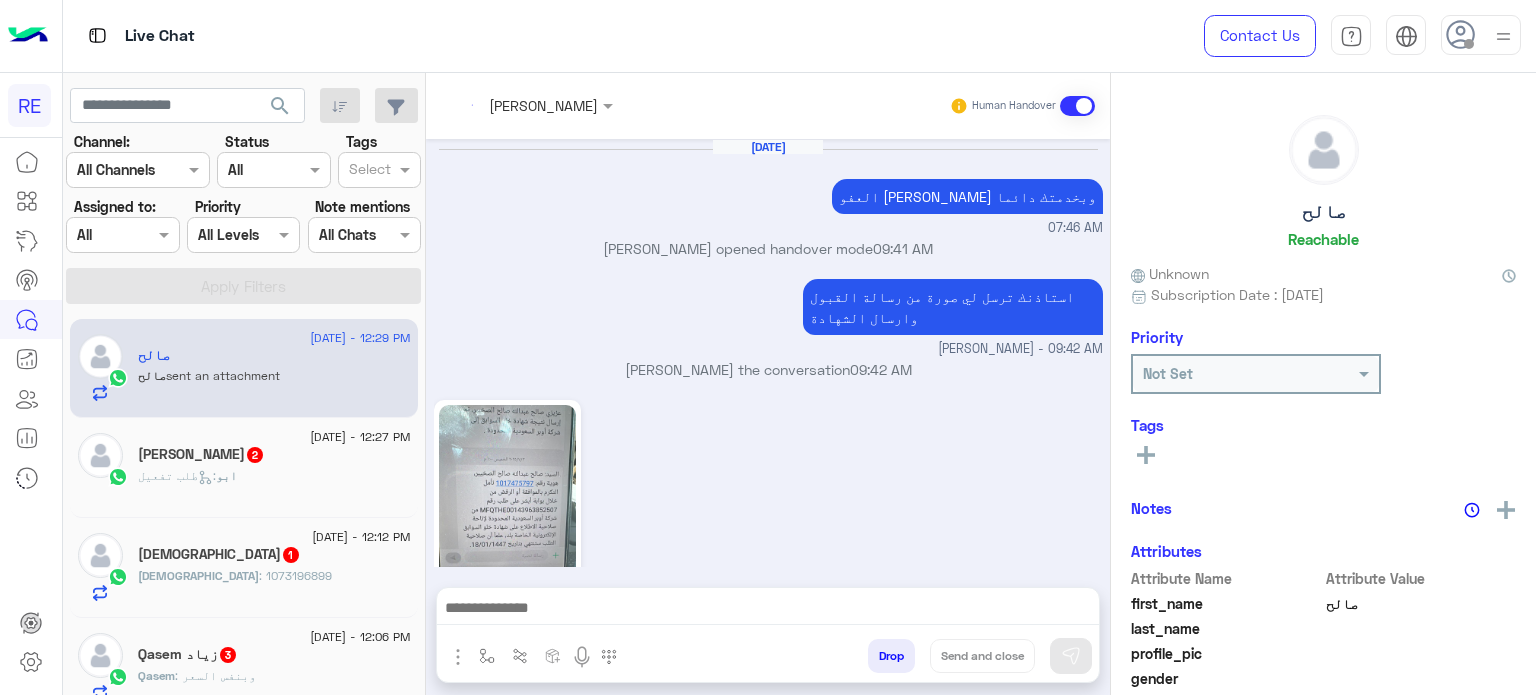 scroll, scrollTop: 675, scrollLeft: 0, axis: vertical 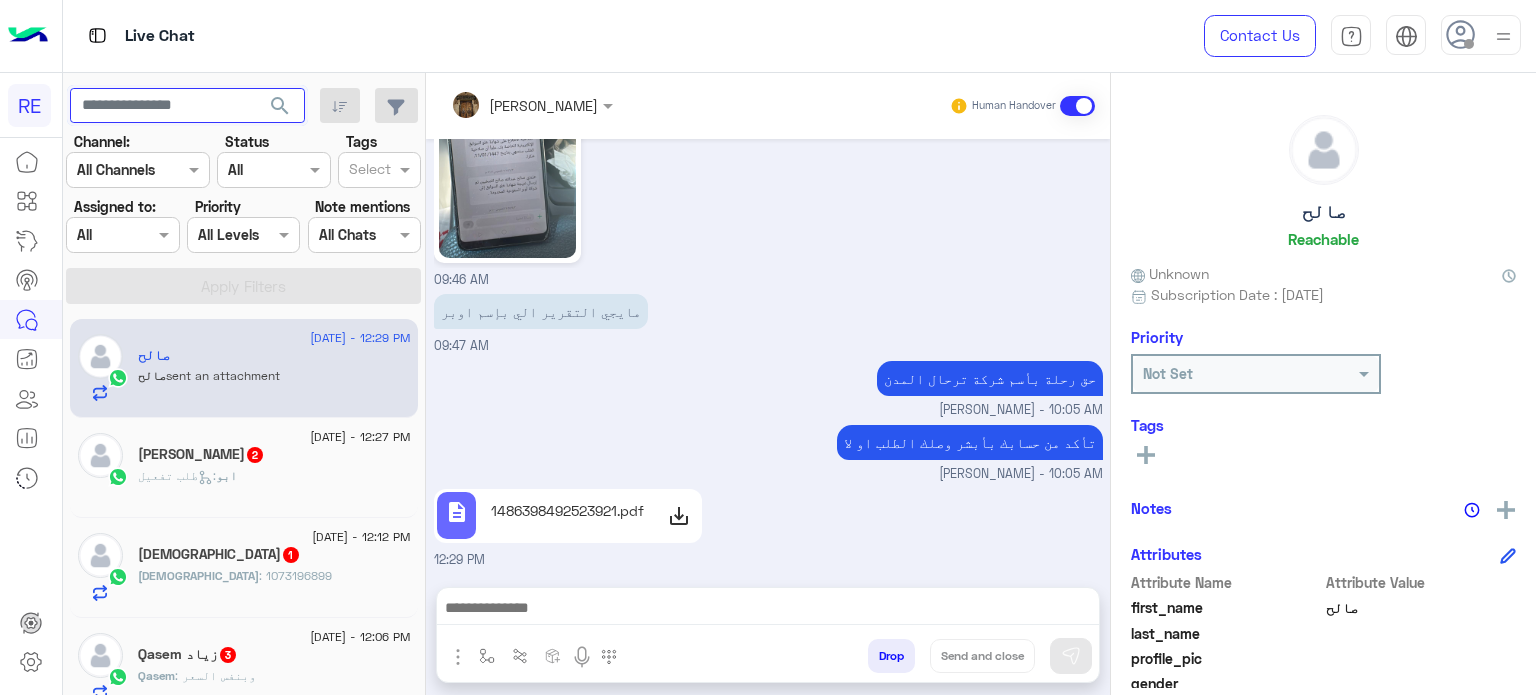 click at bounding box center [187, 106] 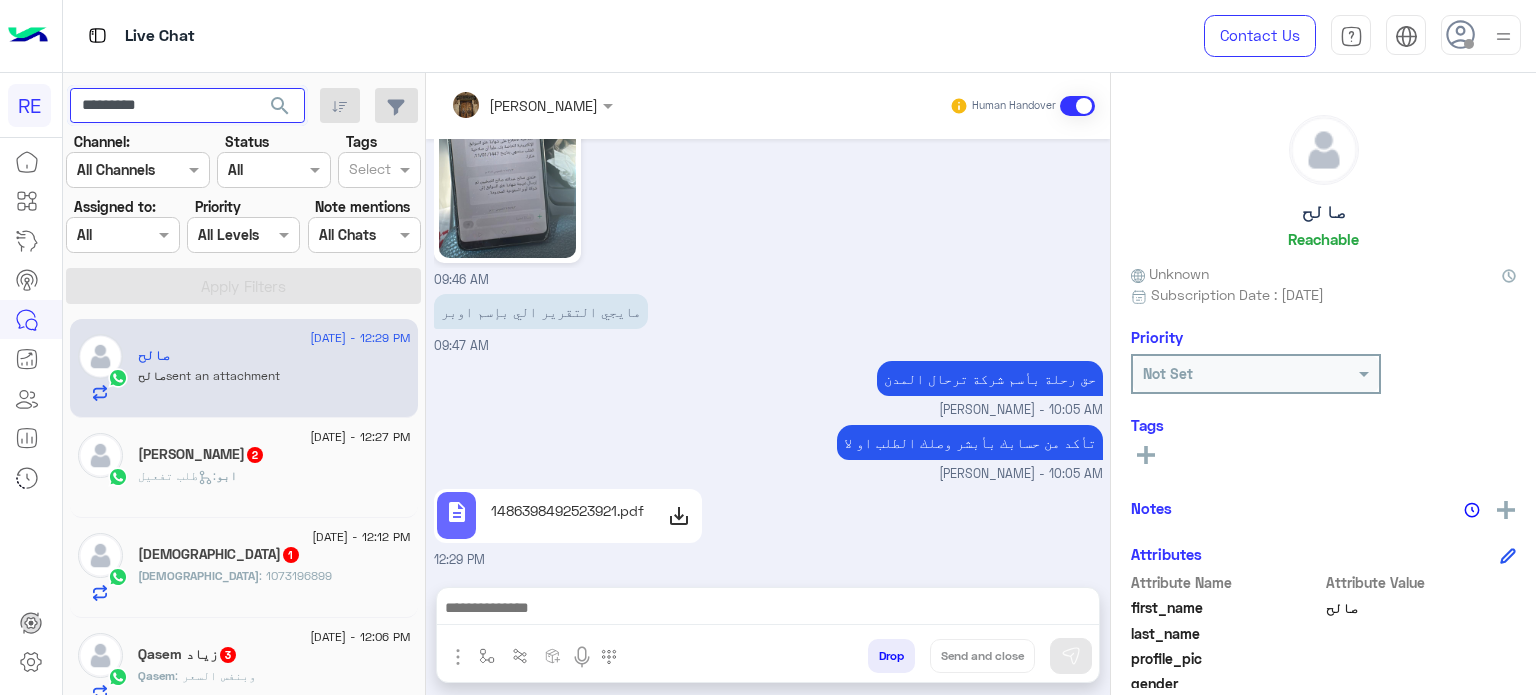 type on "*********" 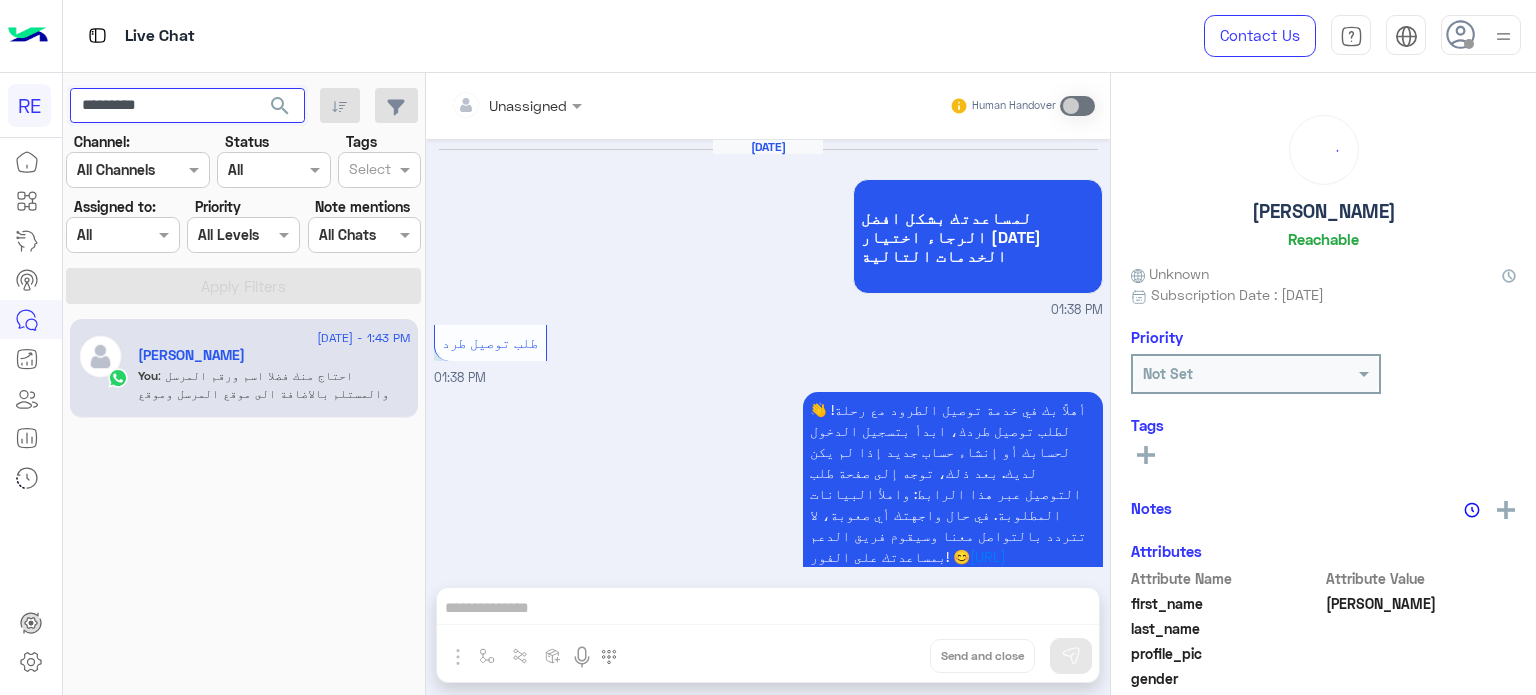 scroll, scrollTop: 1320, scrollLeft: 0, axis: vertical 